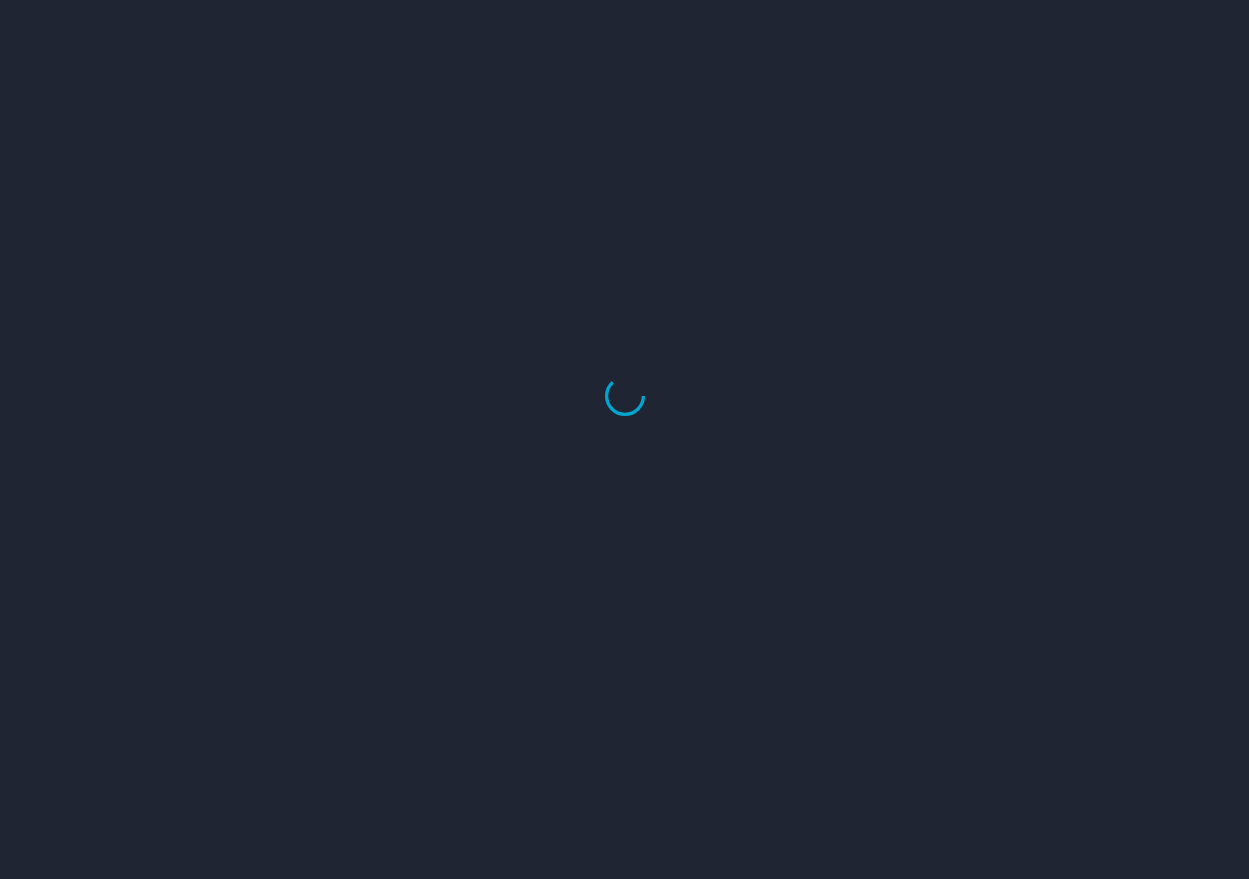 scroll, scrollTop: 0, scrollLeft: 0, axis: both 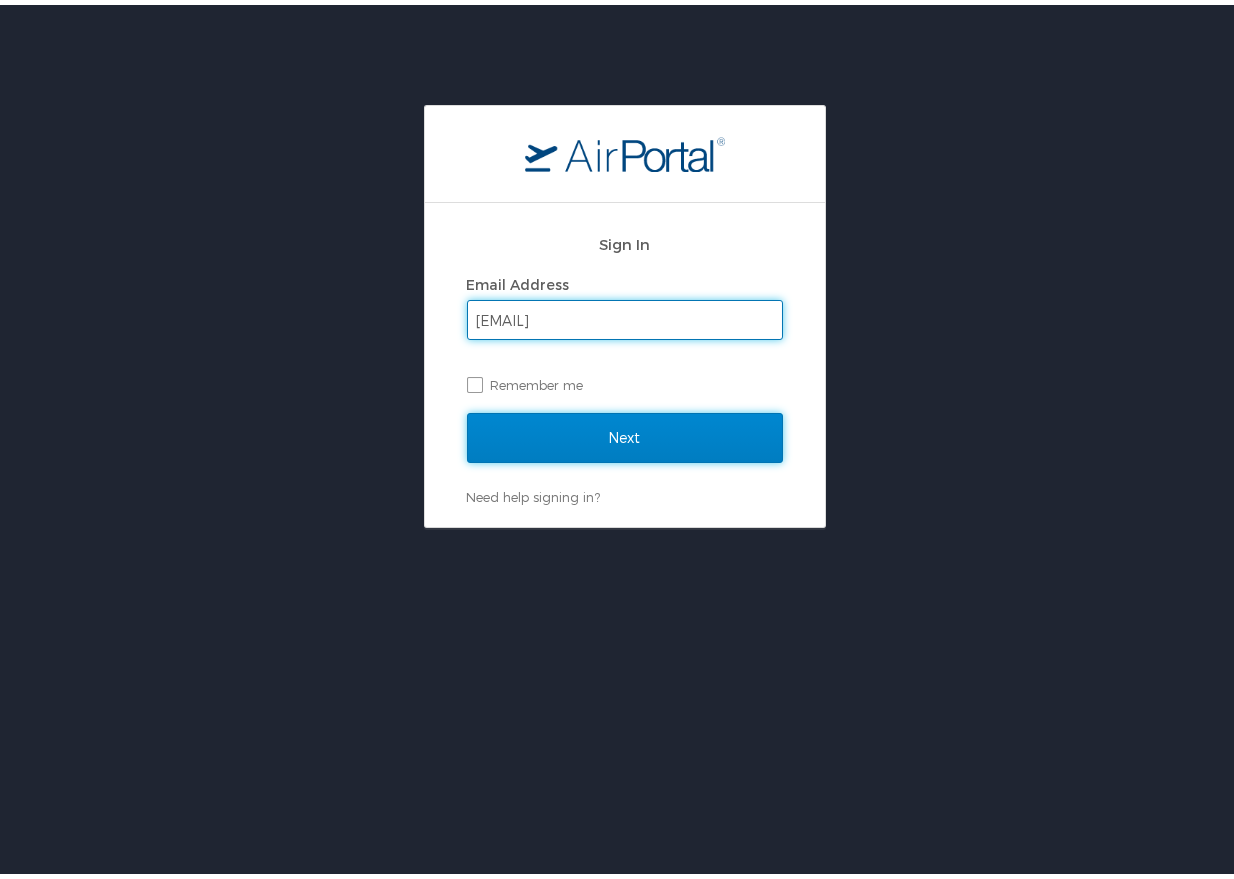 click on "Next" at bounding box center [625, 433] 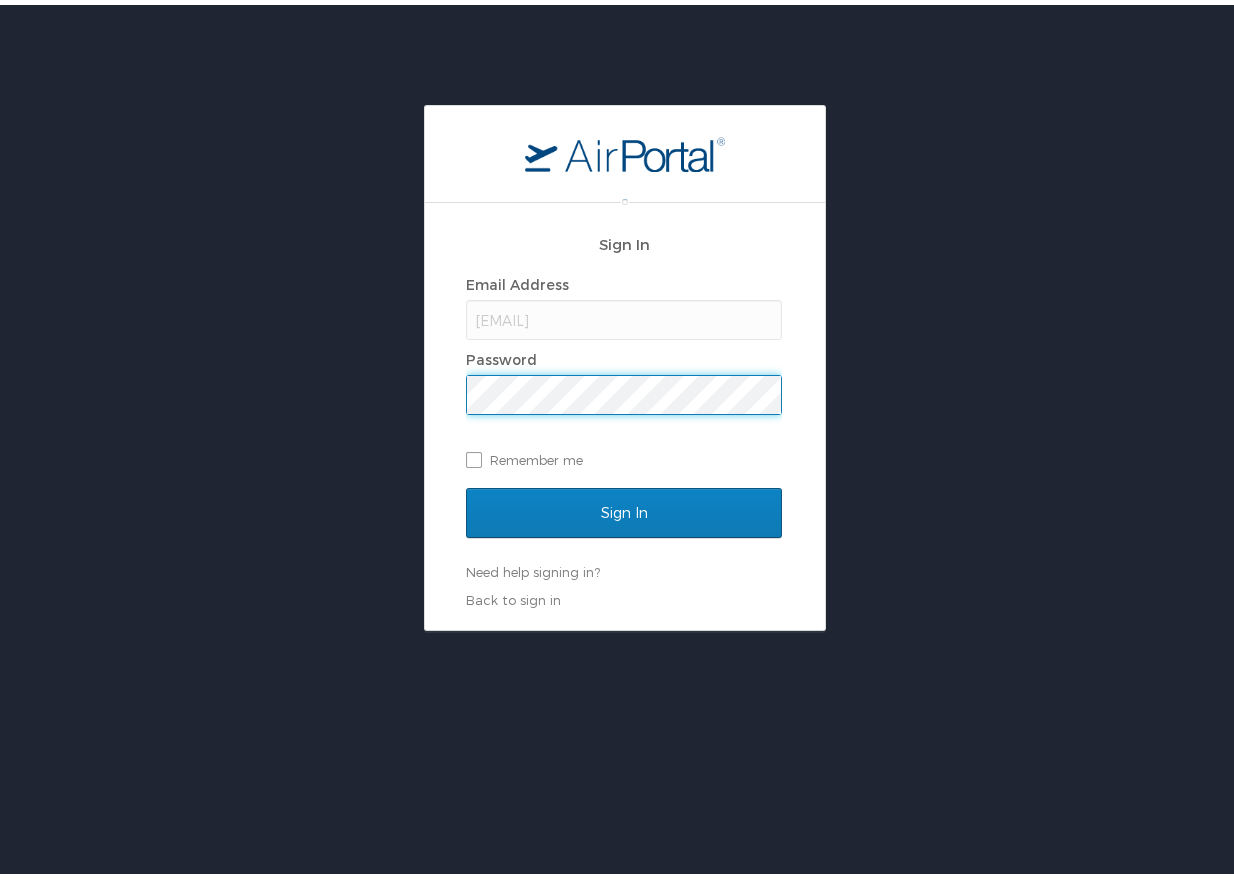 scroll, scrollTop: 0, scrollLeft: 0, axis: both 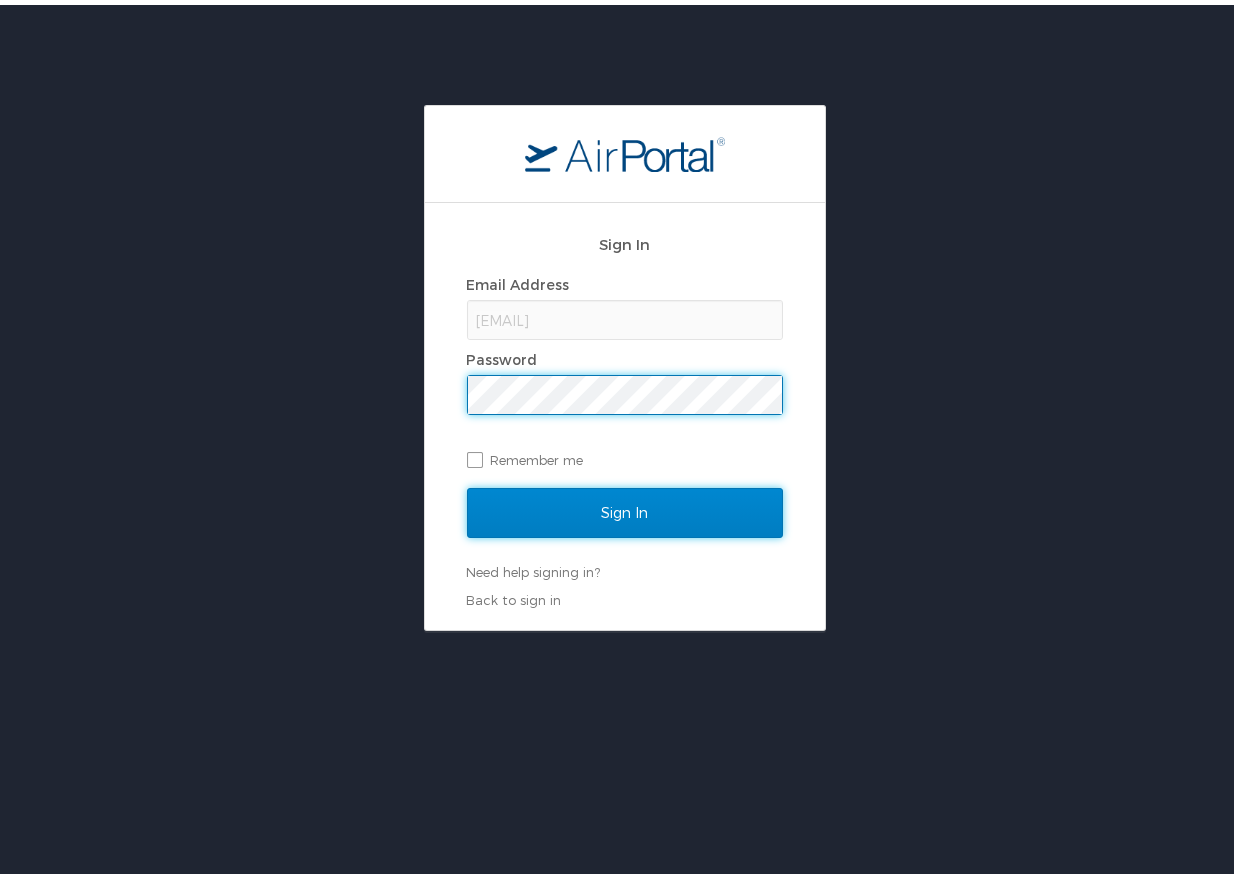click on "Sign In" at bounding box center (625, 508) 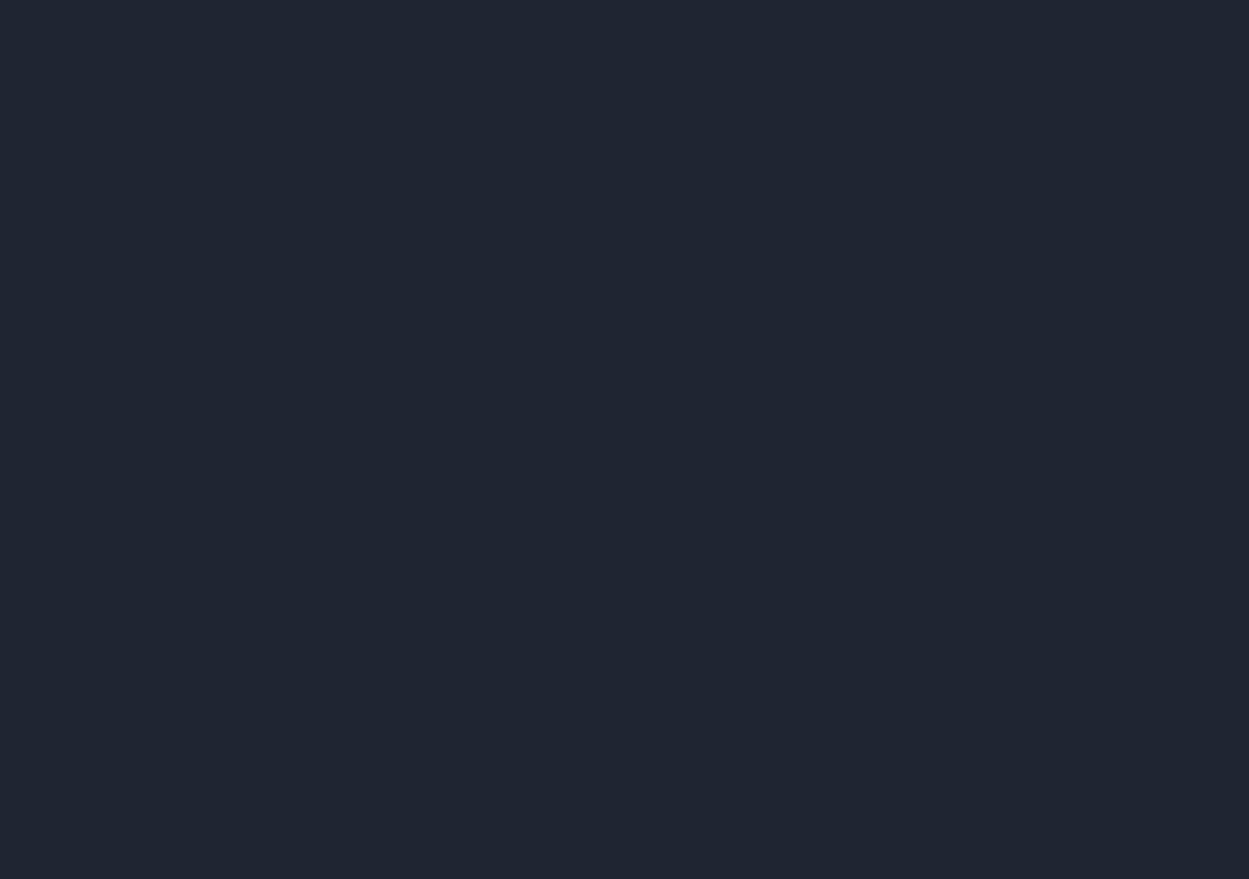scroll, scrollTop: 0, scrollLeft: 0, axis: both 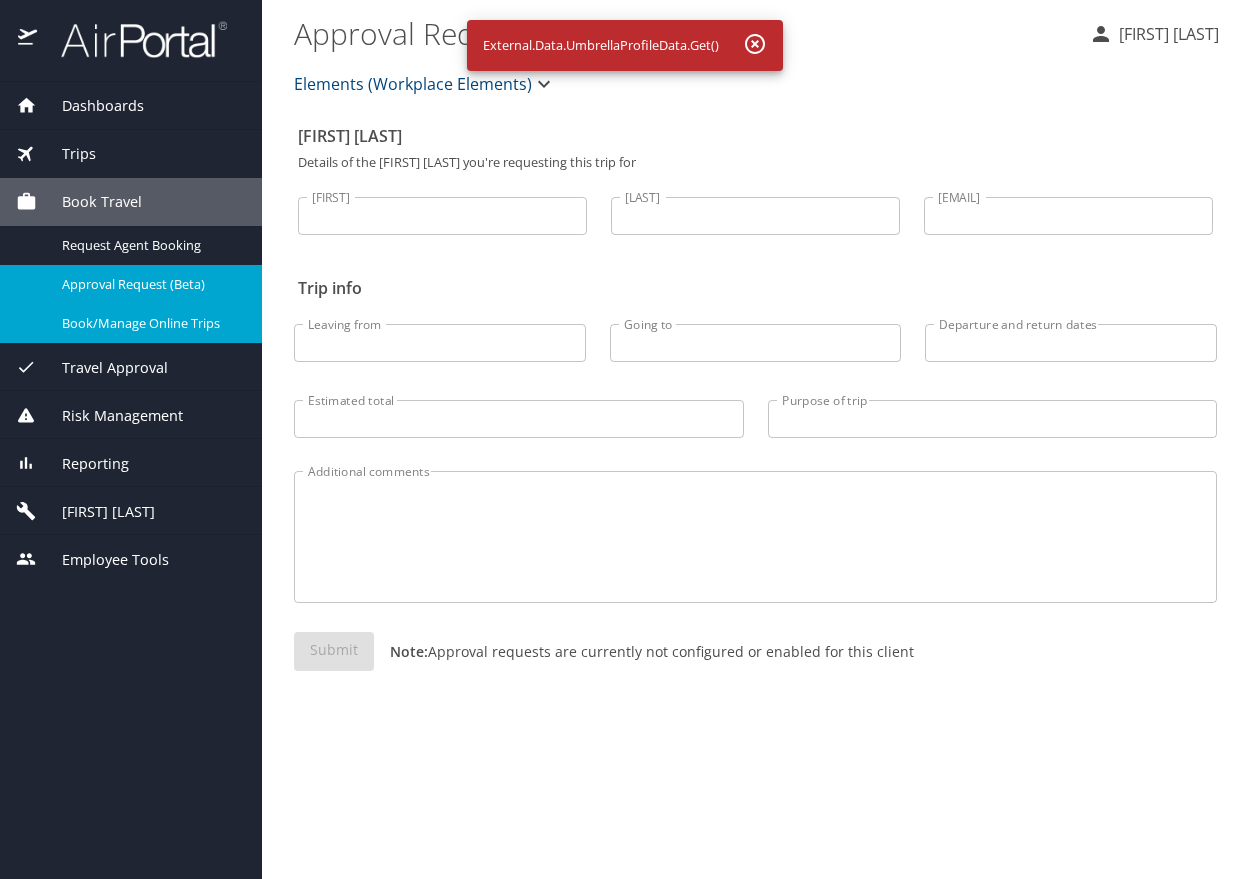 click on "Book/Manage Online Trips" at bounding box center [150, 323] 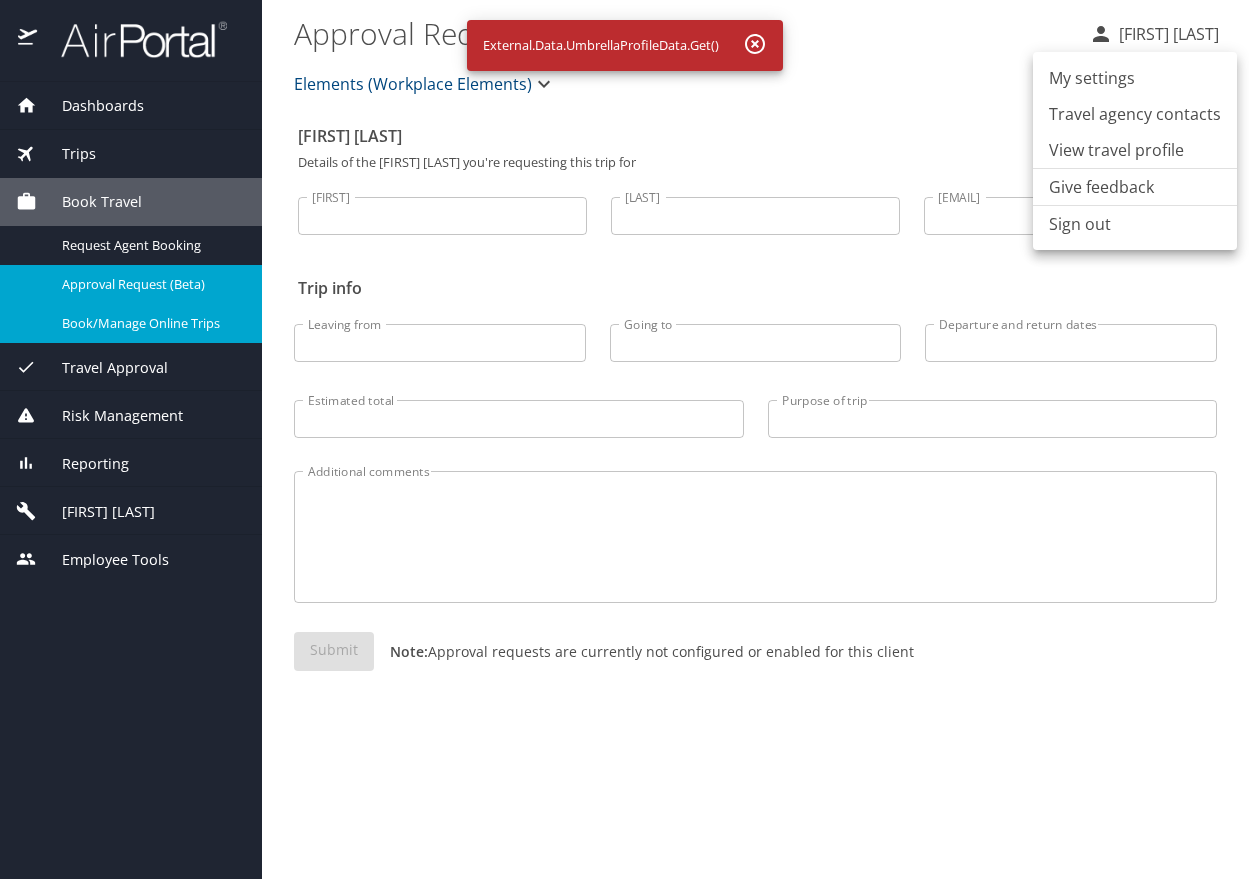 click on "Sign out" at bounding box center [1135, 224] 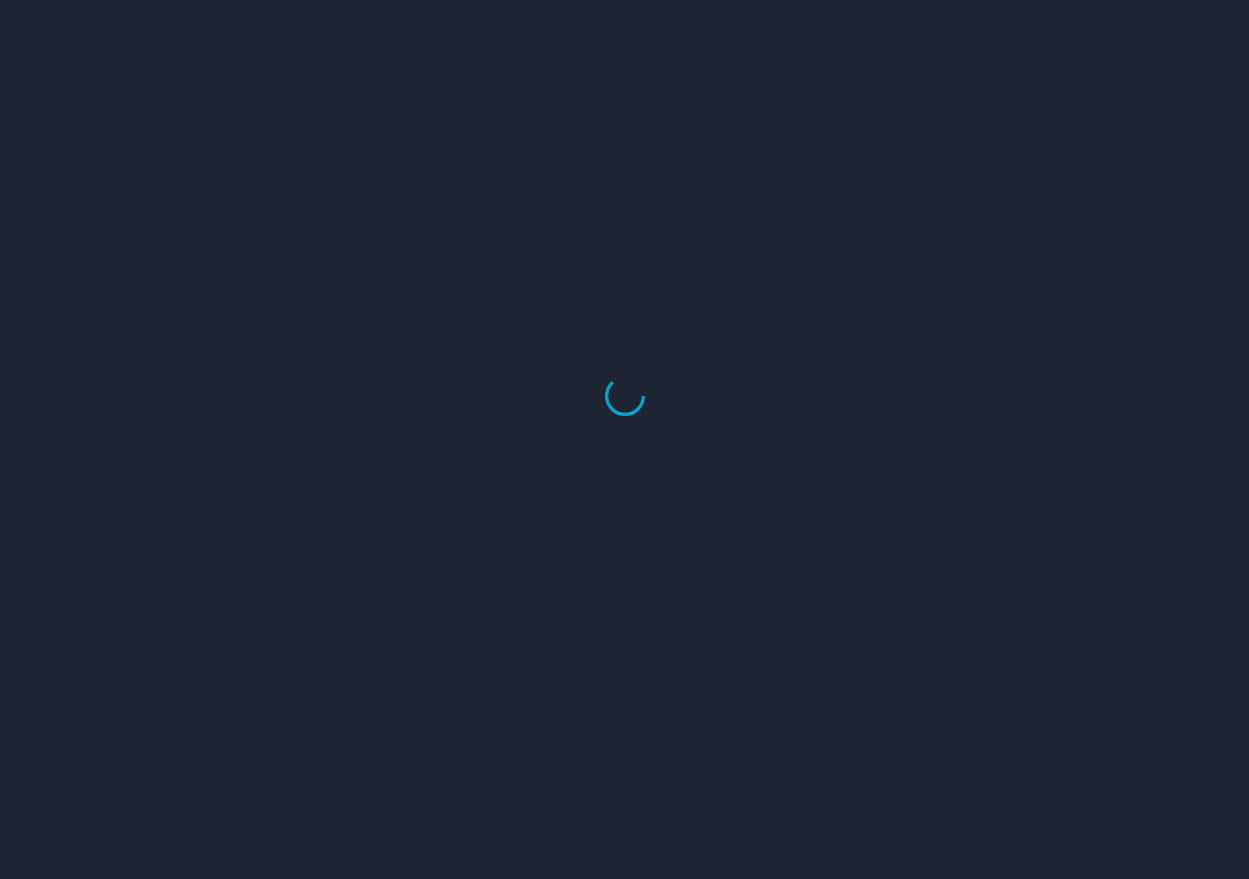 scroll, scrollTop: 0, scrollLeft: 0, axis: both 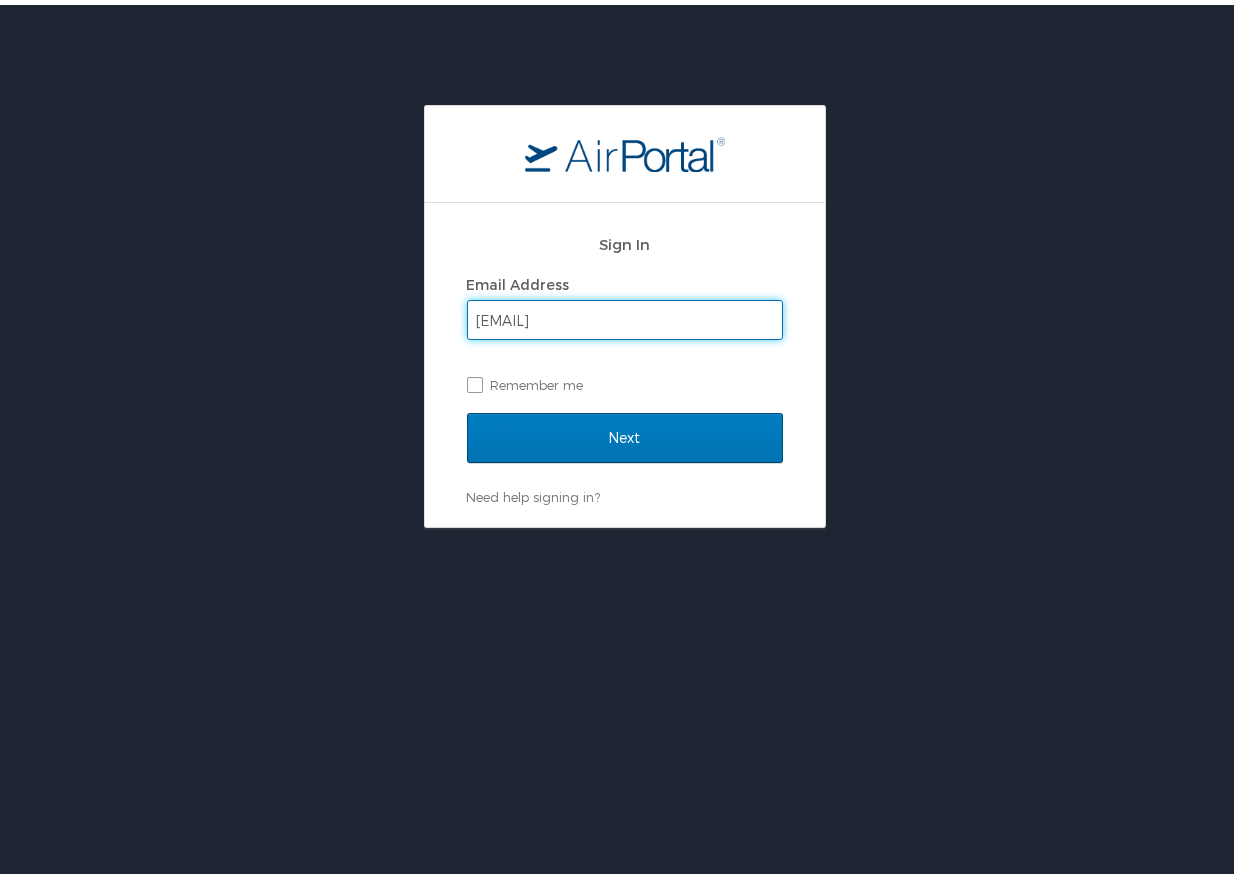 type on "[EMAIL]" 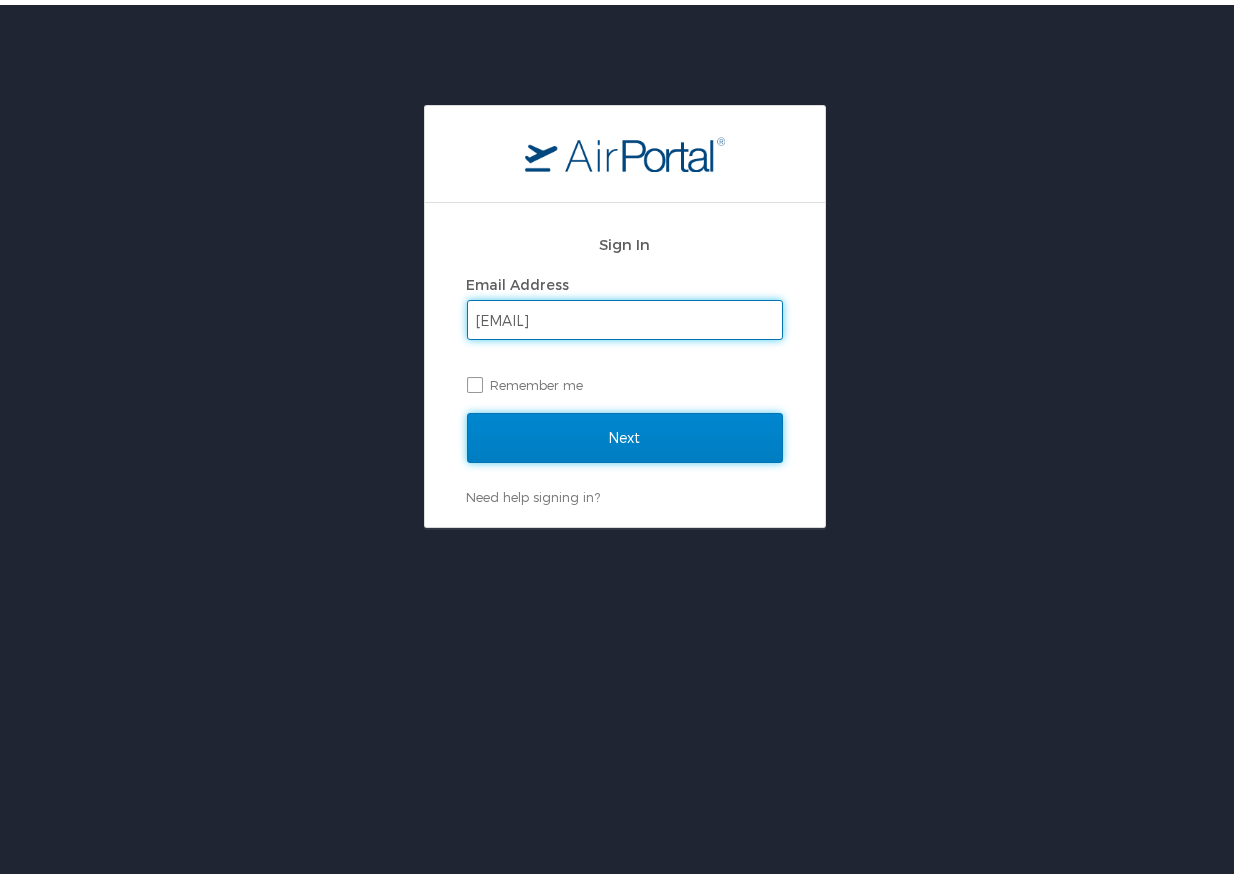 click on "Next" at bounding box center (625, 433) 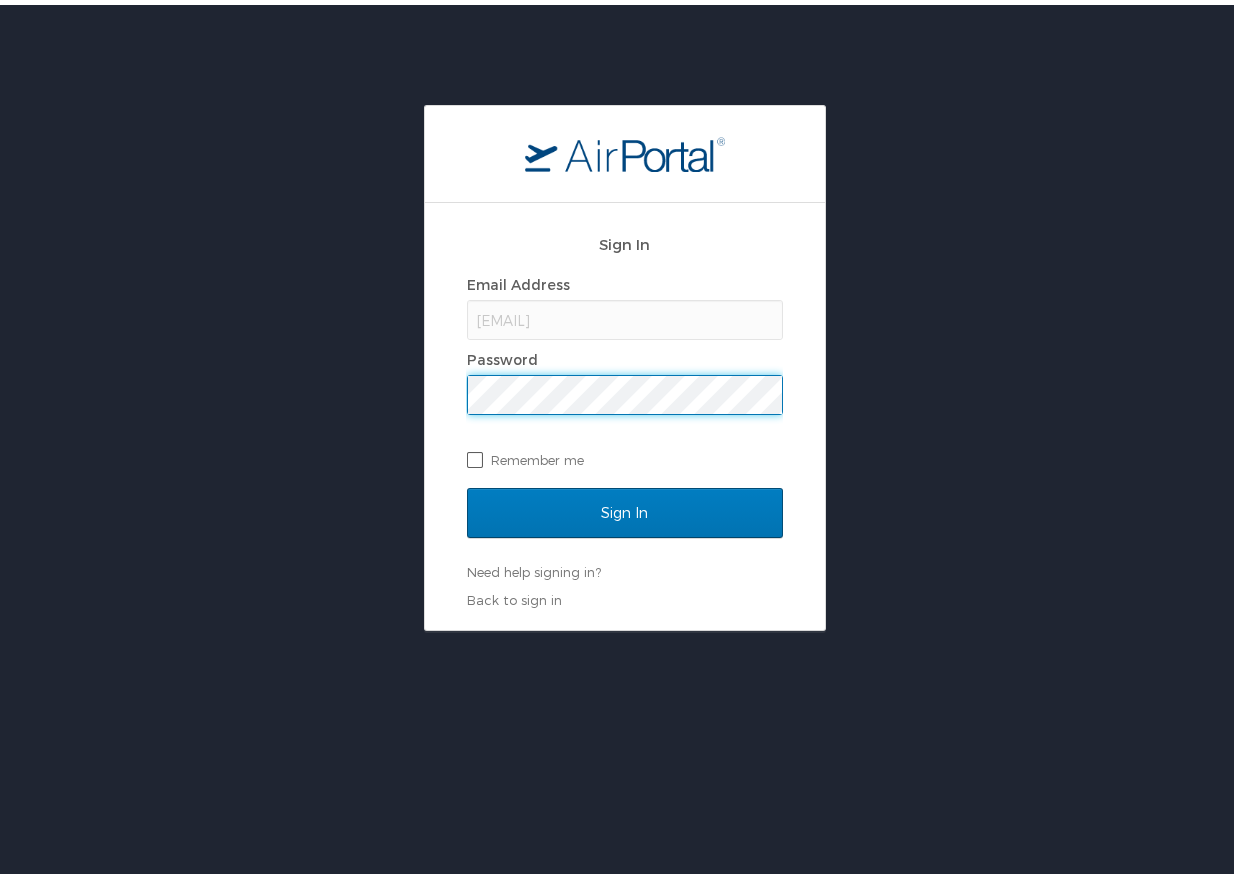 scroll, scrollTop: 0, scrollLeft: 0, axis: both 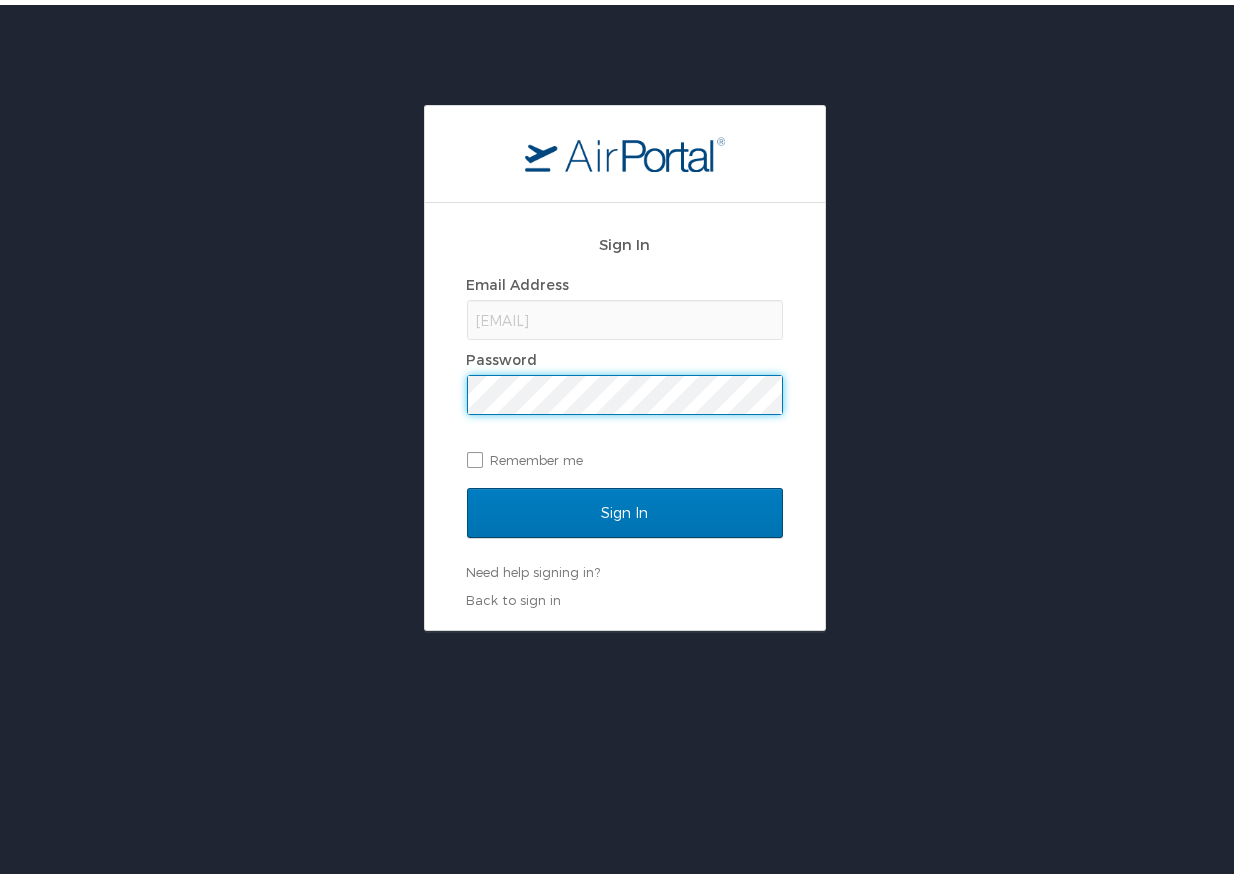 click at bounding box center [468, 371] 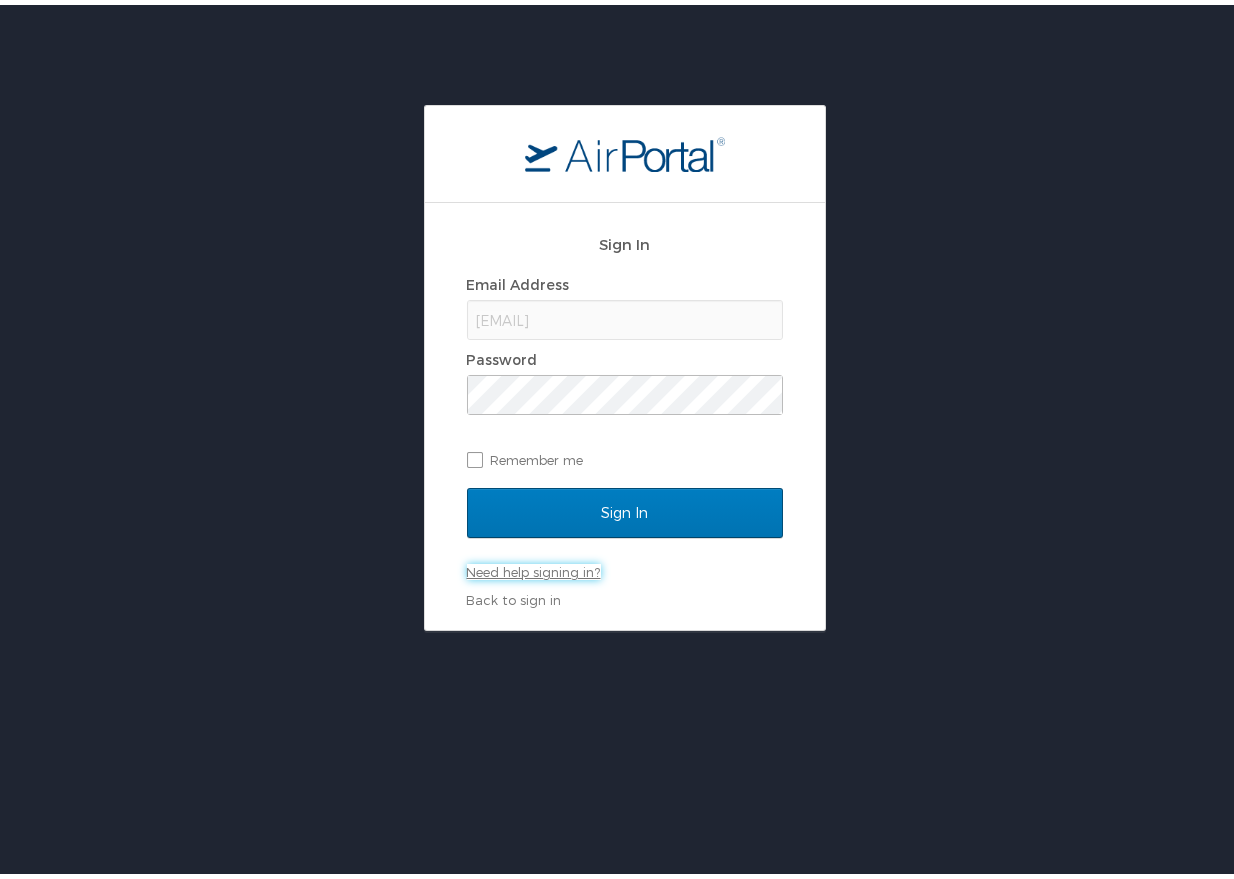 click on "Need help signing in?" at bounding box center (534, 567) 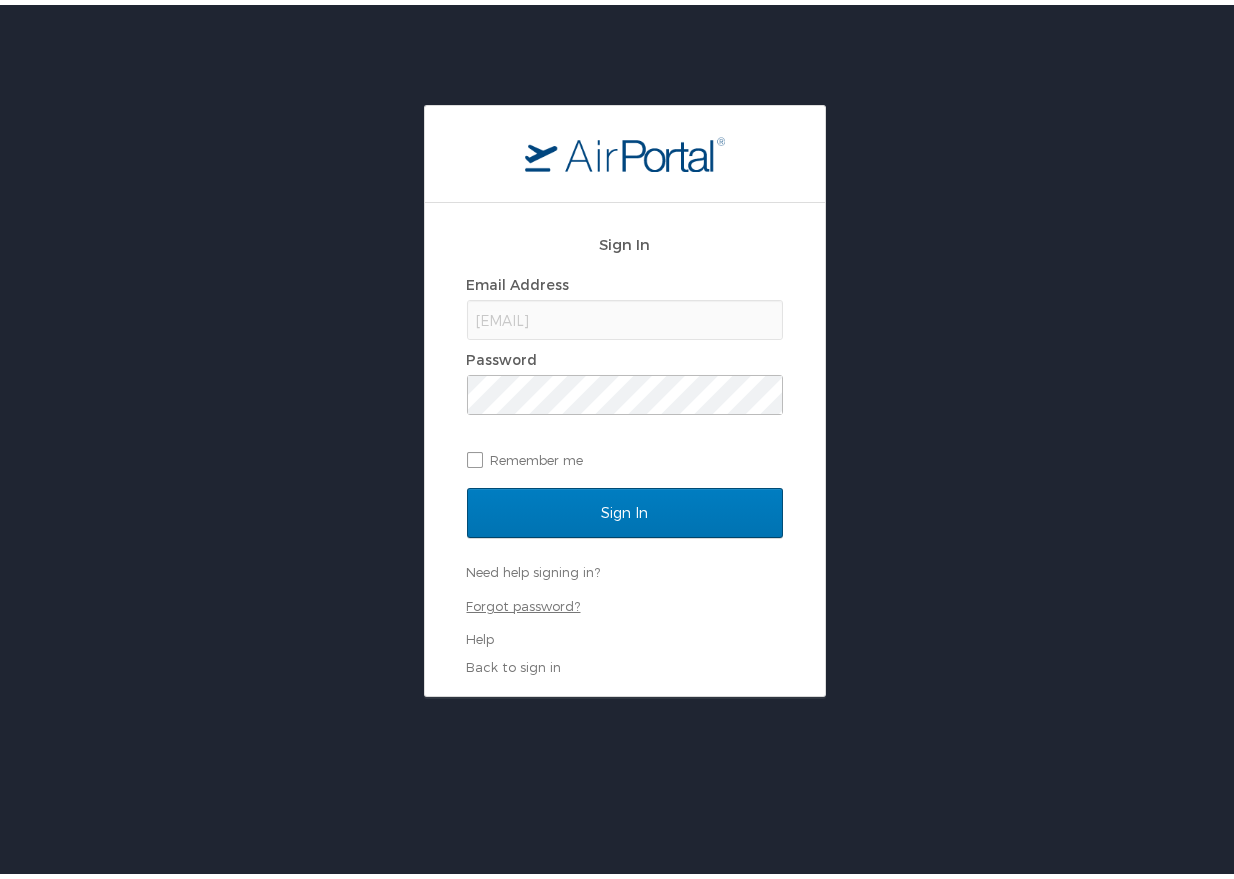 click on "Forgot password?" at bounding box center (524, 601) 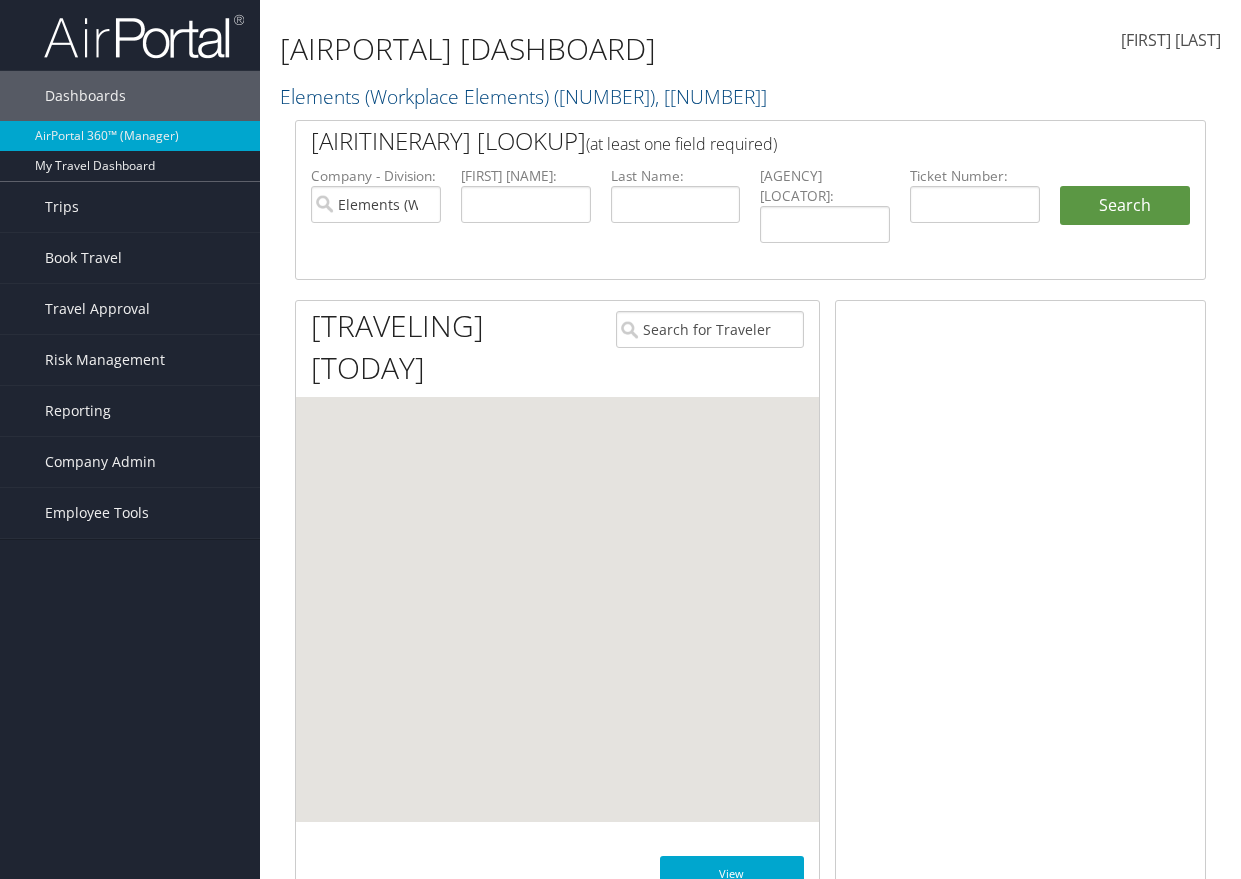 scroll, scrollTop: 0, scrollLeft: 0, axis: both 